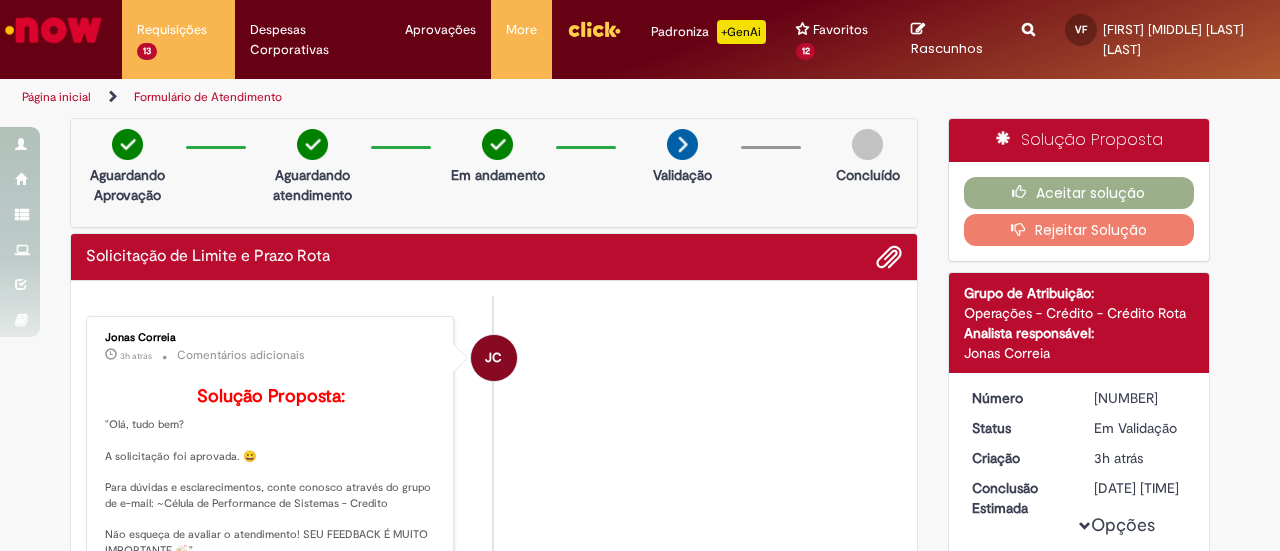 scroll, scrollTop: 0, scrollLeft: 0, axis: both 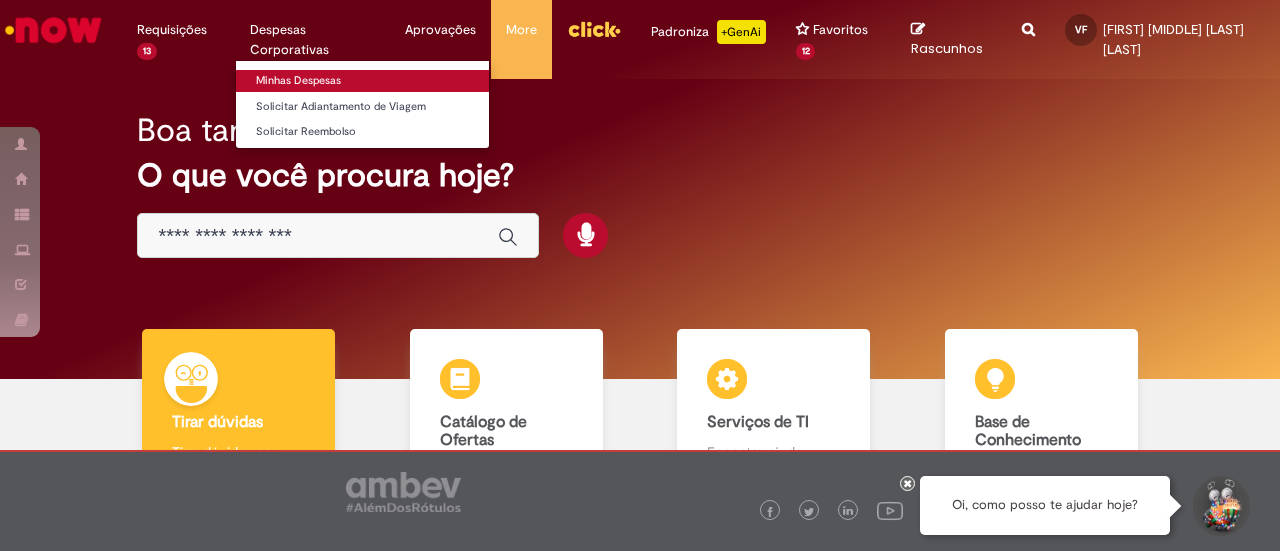 click on "Minhas Despesas" at bounding box center [362, 81] 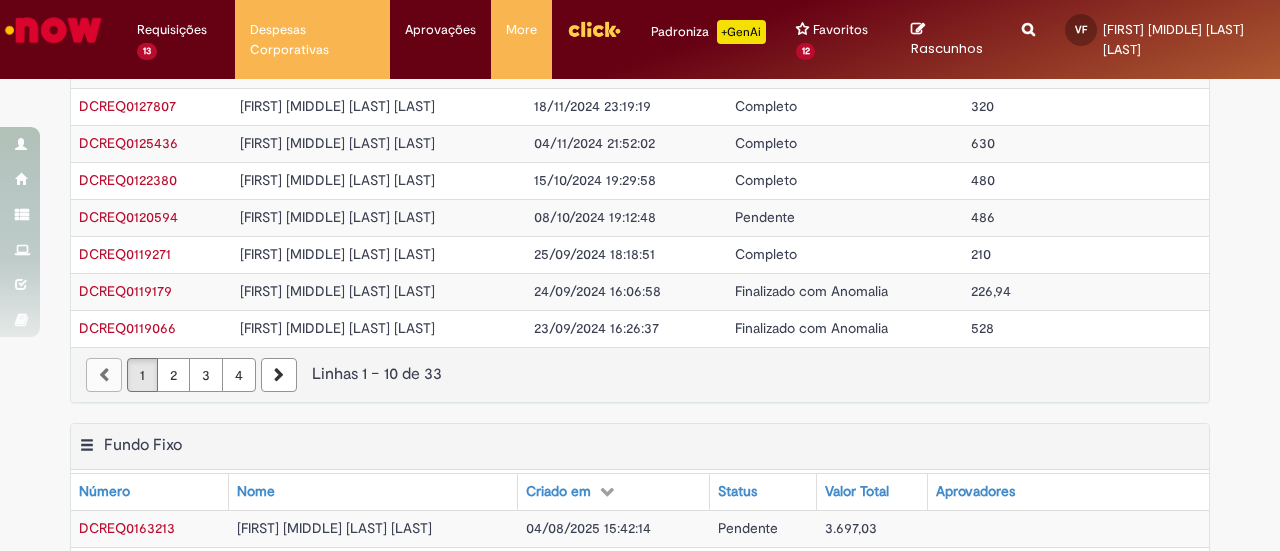 scroll, scrollTop: 300, scrollLeft: 0, axis: vertical 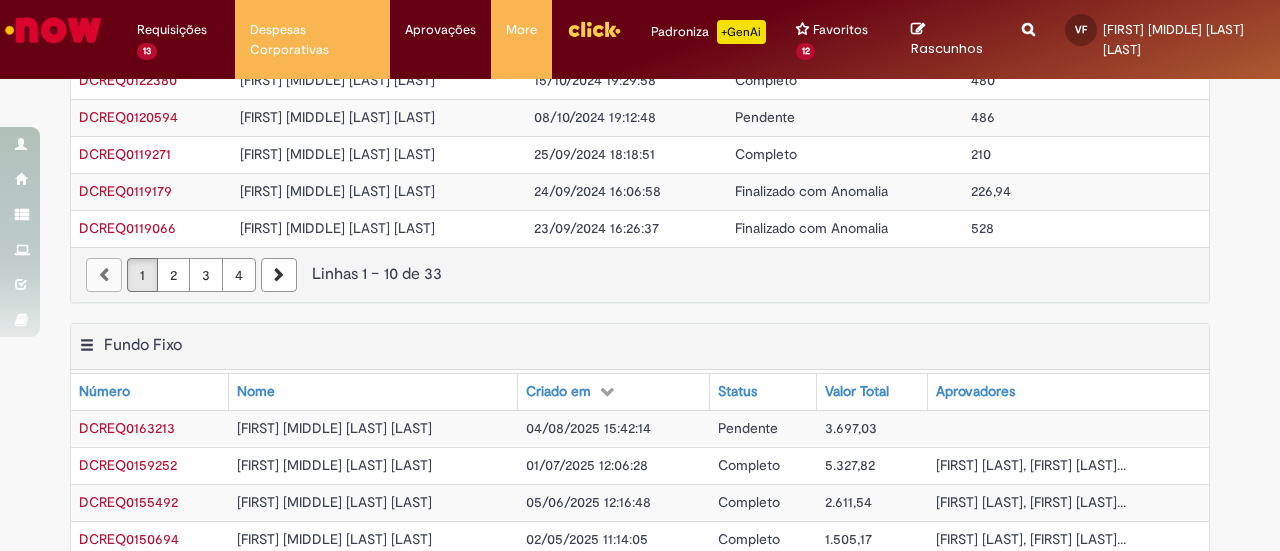 click at bounding box center (53, 30) 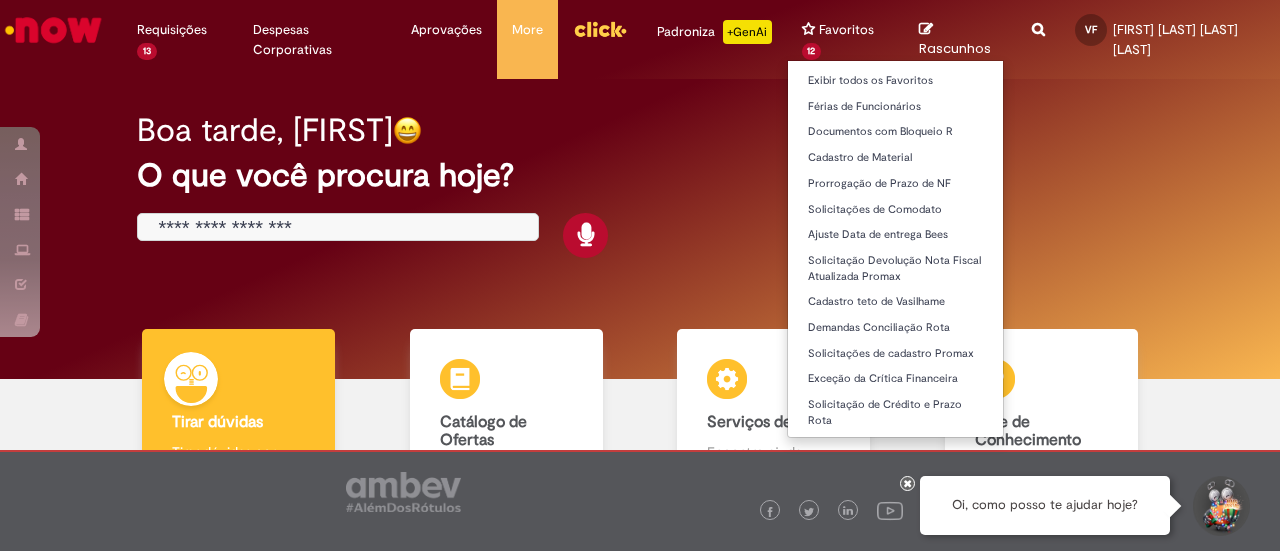 scroll, scrollTop: 0, scrollLeft: 0, axis: both 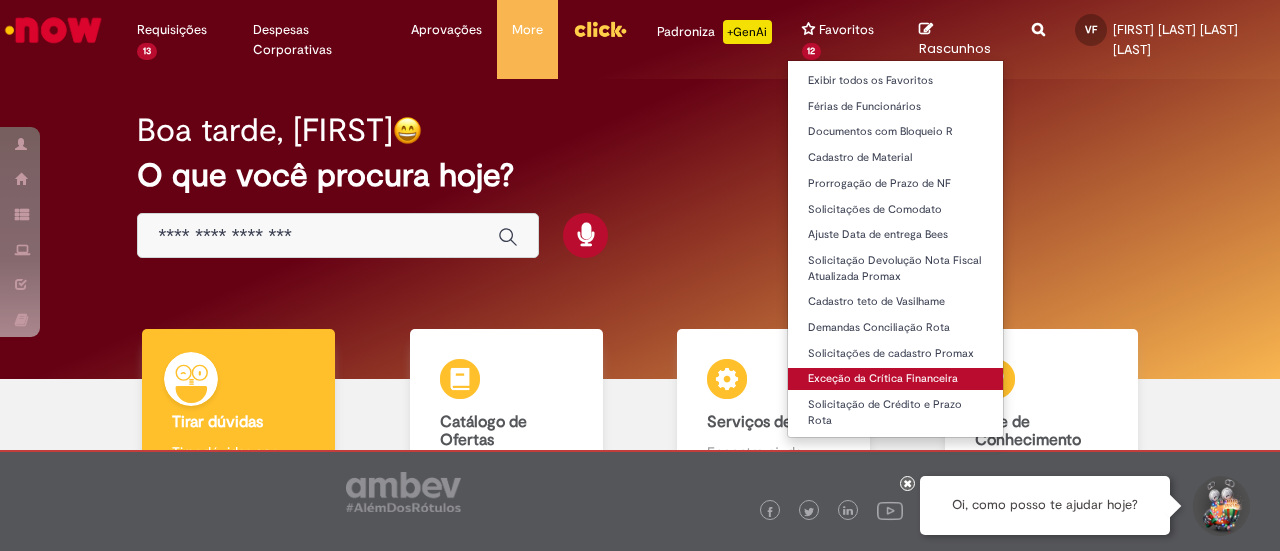 click on "Exceção da Crítica Financeira" at bounding box center (898, 379) 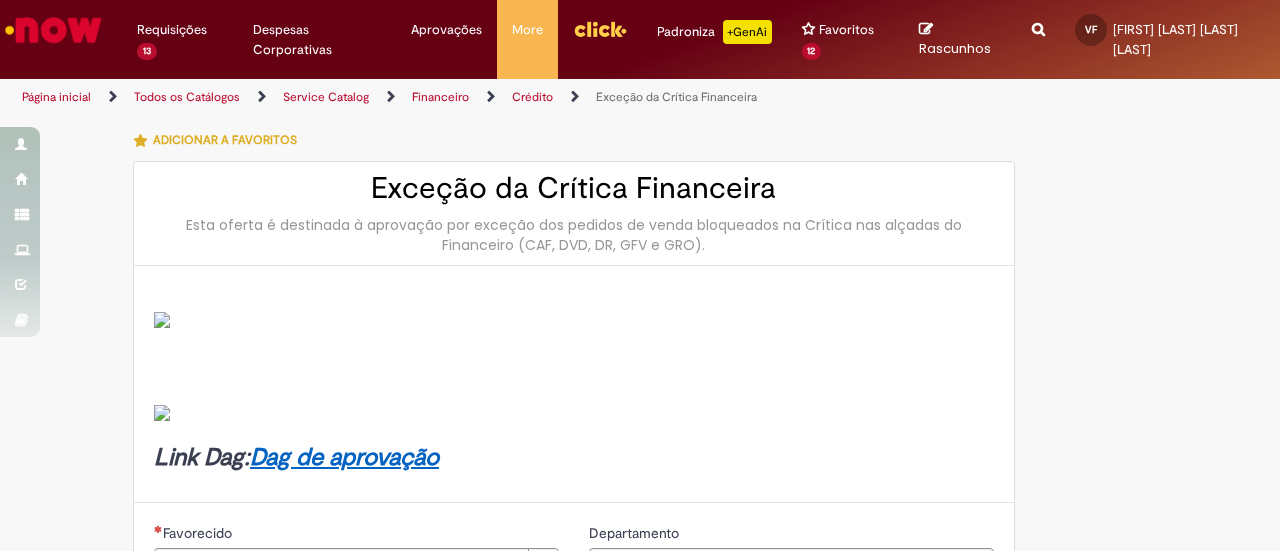 type on "********" 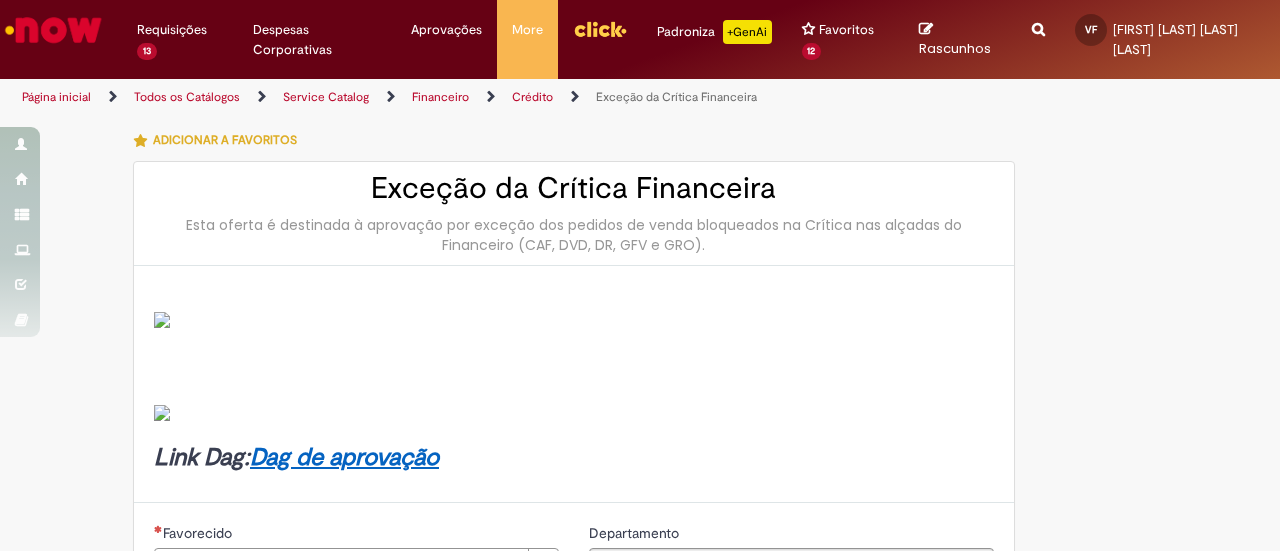 type on "**********" 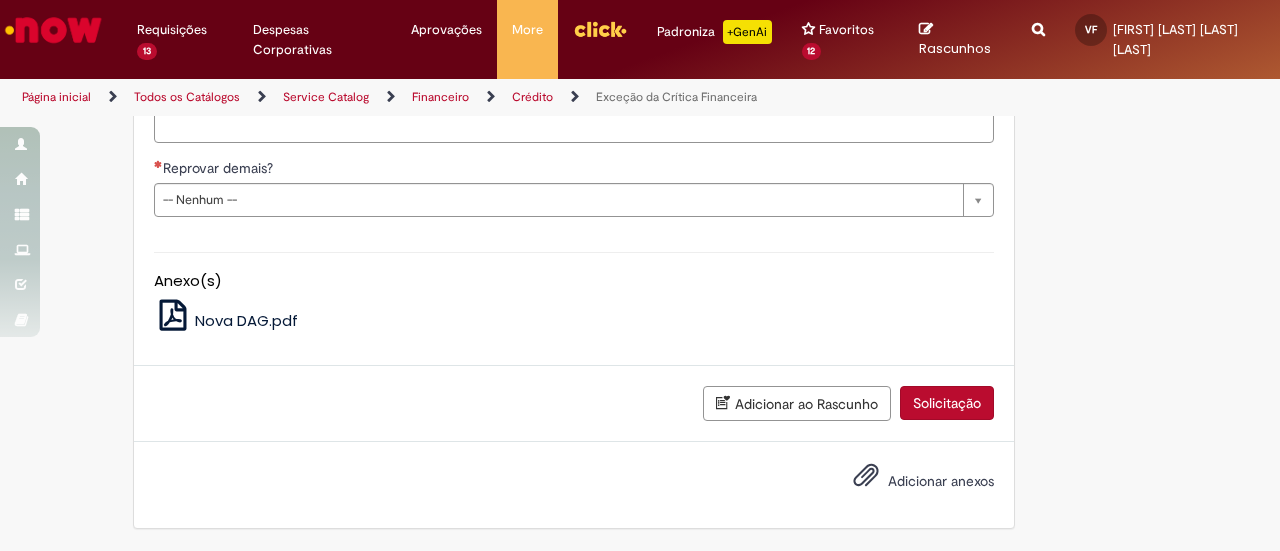 scroll, scrollTop: 2100, scrollLeft: 0, axis: vertical 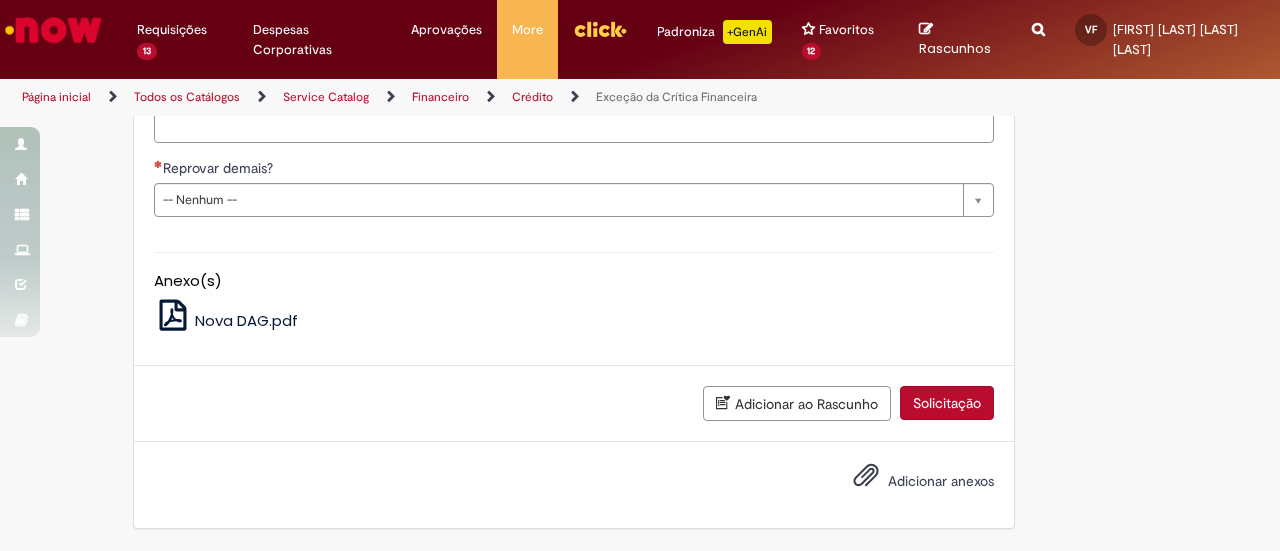 click on "Descrição" at bounding box center [574, 116] 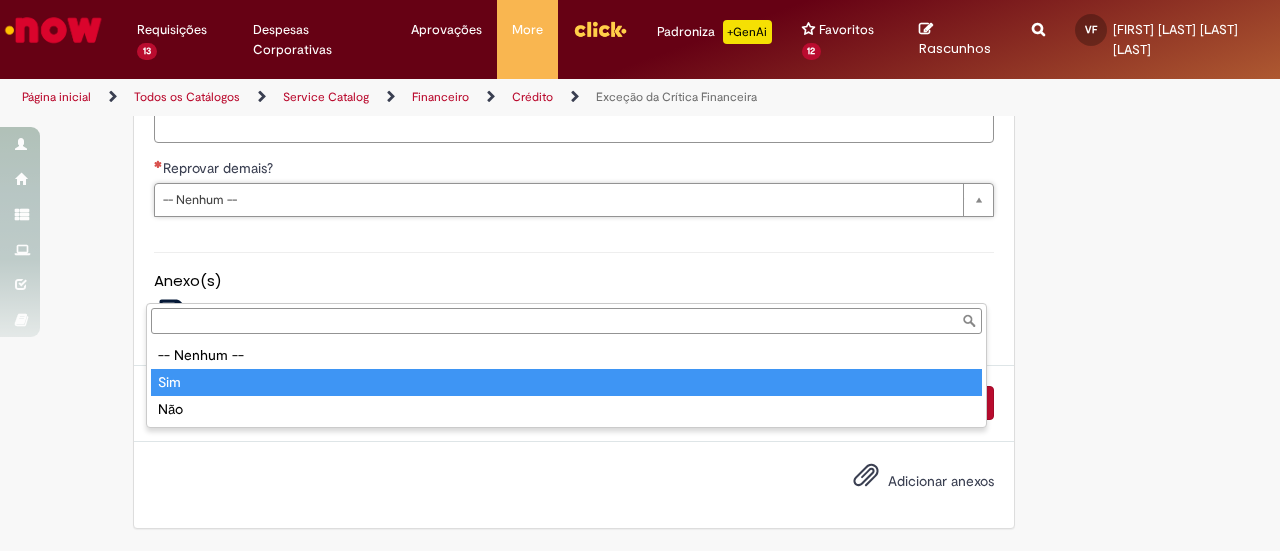 type on "***" 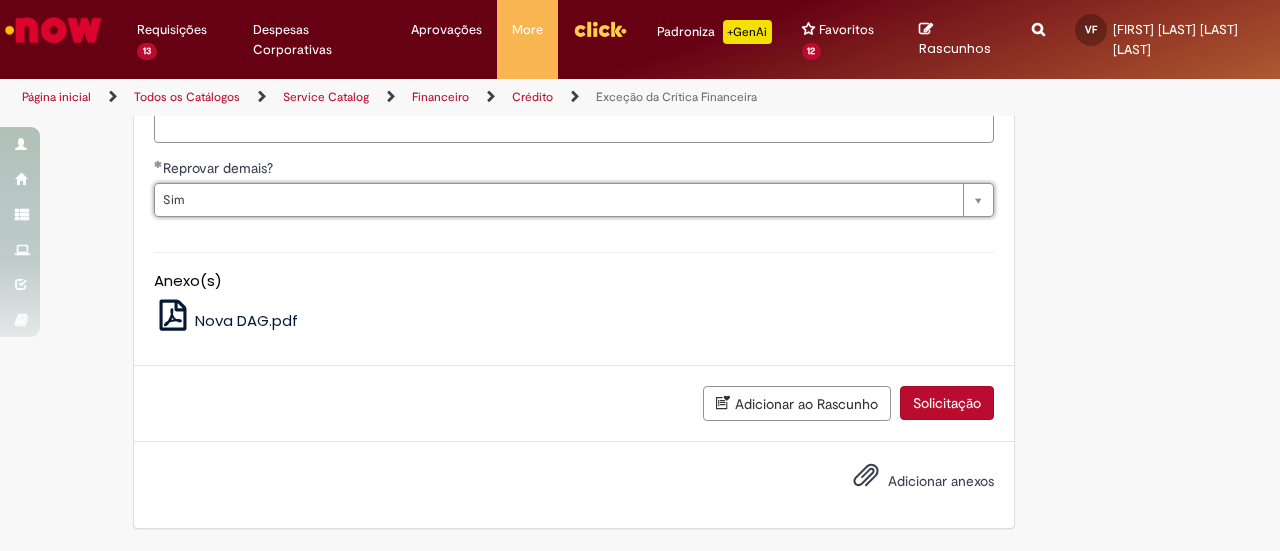 scroll, scrollTop: 1800, scrollLeft: 0, axis: vertical 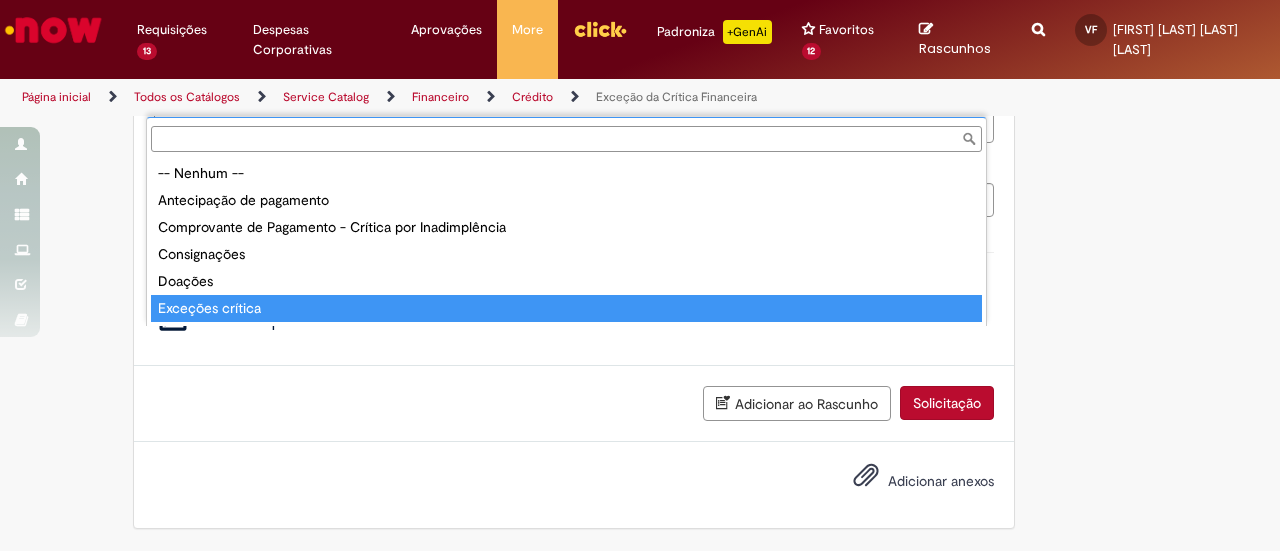 type on "**********" 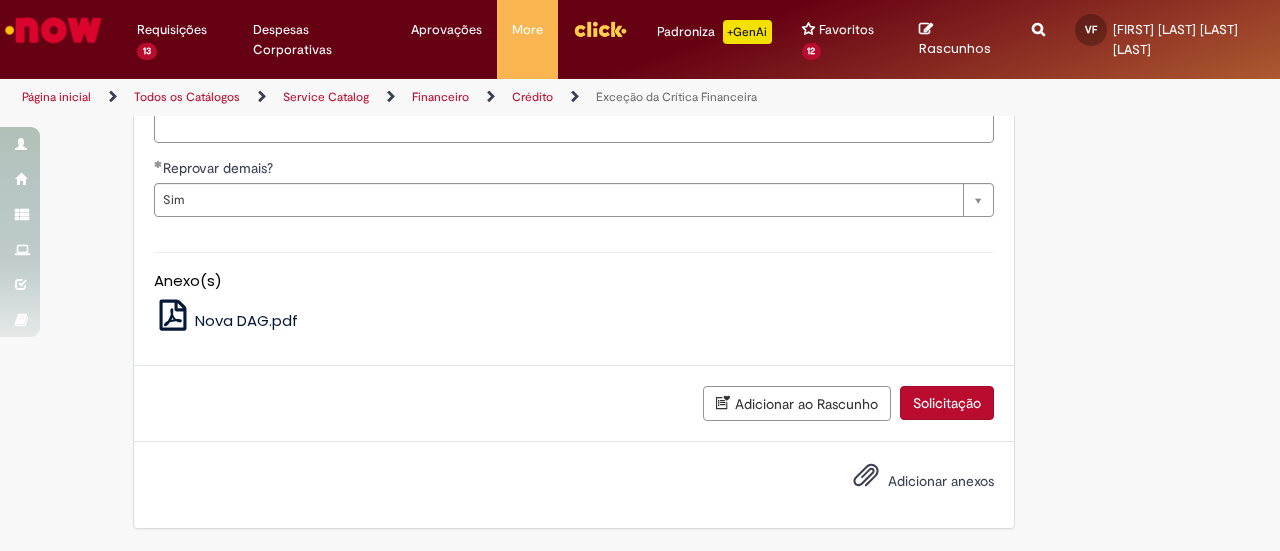 scroll, scrollTop: 2100, scrollLeft: 0, axis: vertical 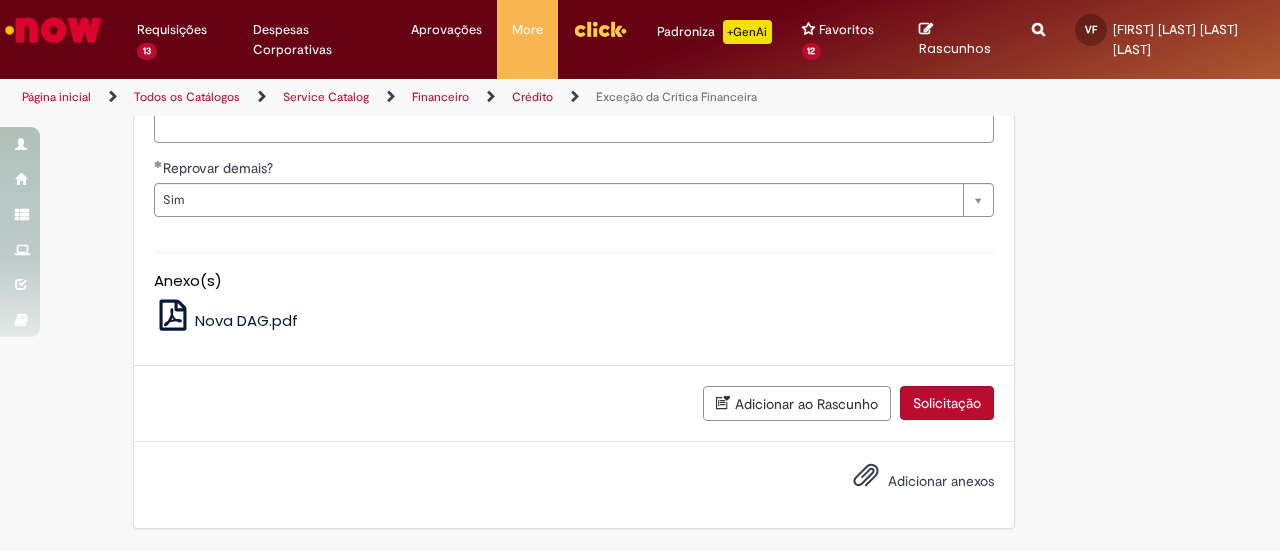 click on "Solicitação" at bounding box center (947, 403) 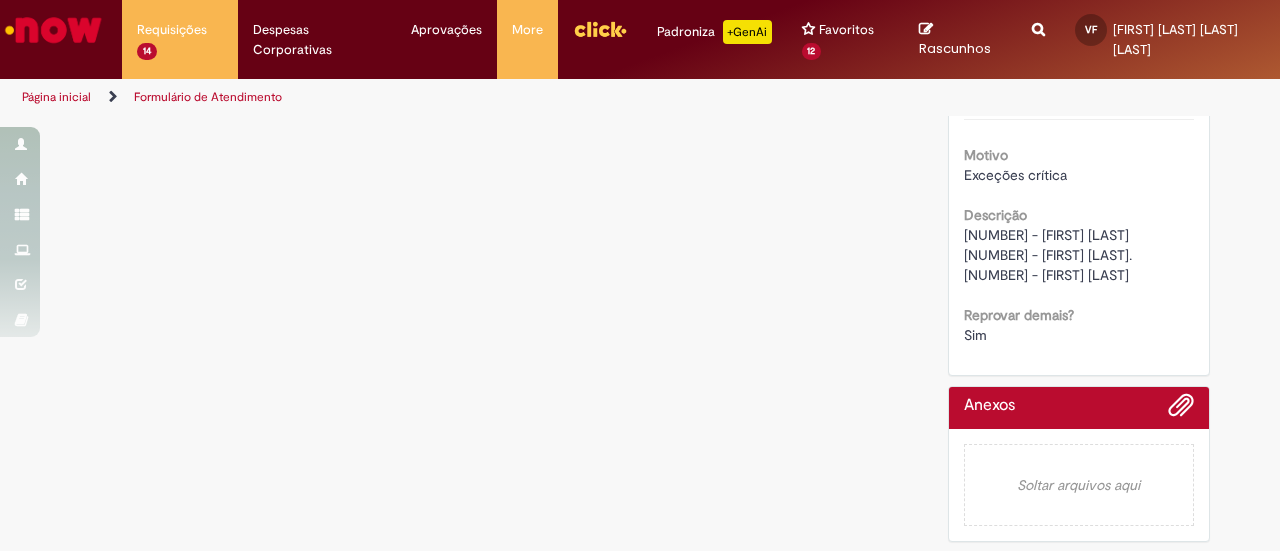 scroll, scrollTop: 0, scrollLeft: 0, axis: both 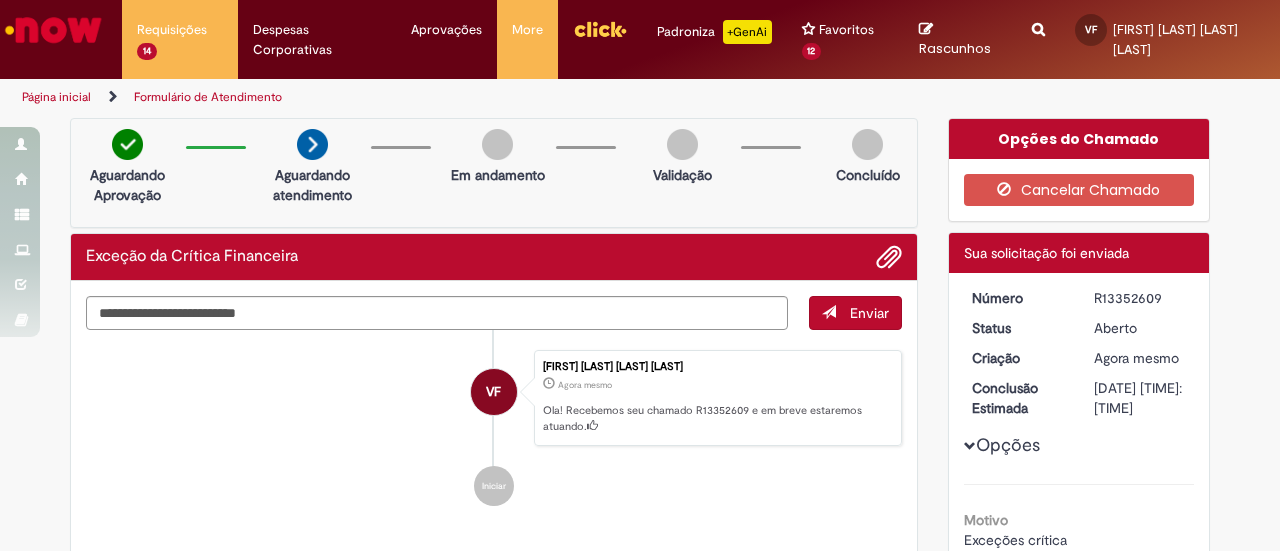 click on "Opções
Motivo
Exceções crítica
Descrição
39592 - ELIZANGELA CAE
41152 - BULLGUER SANTOS.
23869 - FERNANDO HENRIQUE DO
Reprovar demais?
Sim" at bounding box center [1079, 499] 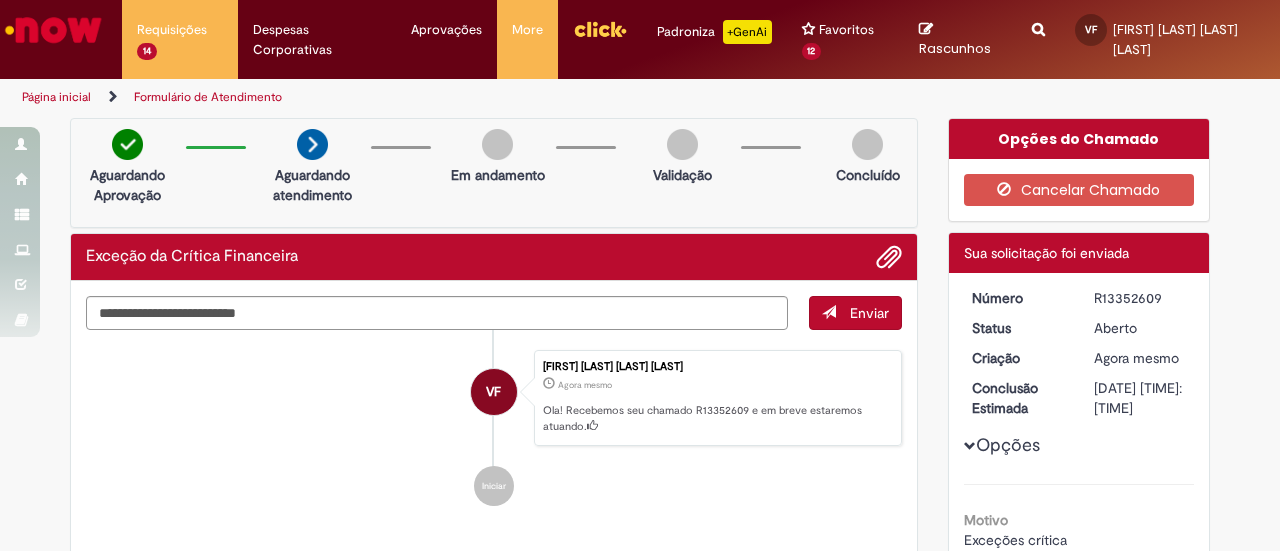 click at bounding box center [53, 30] 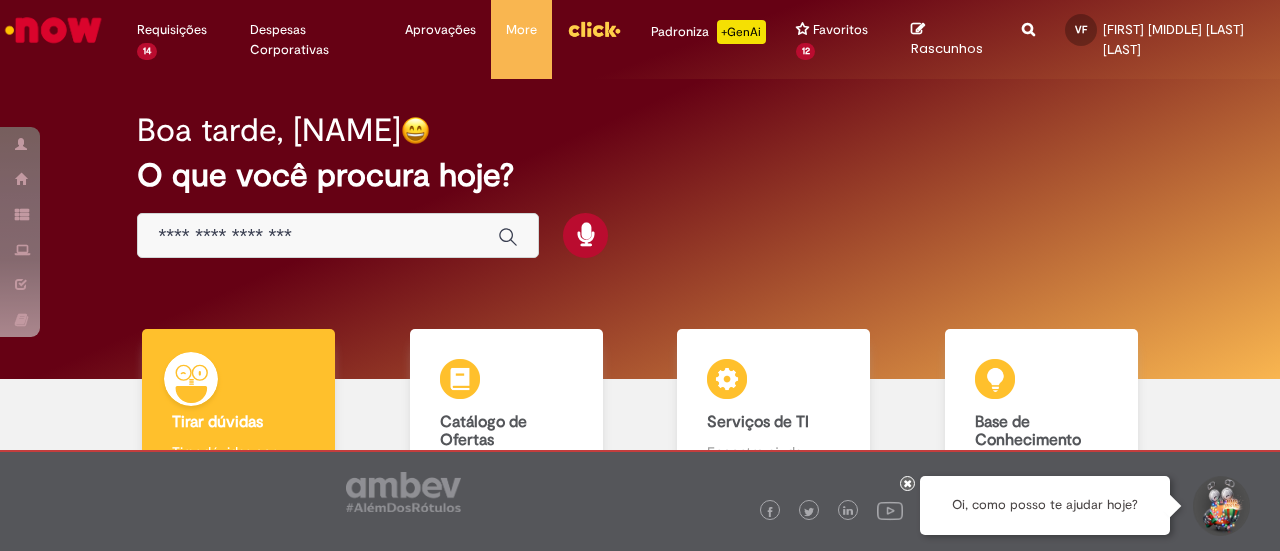 scroll, scrollTop: 0, scrollLeft: 0, axis: both 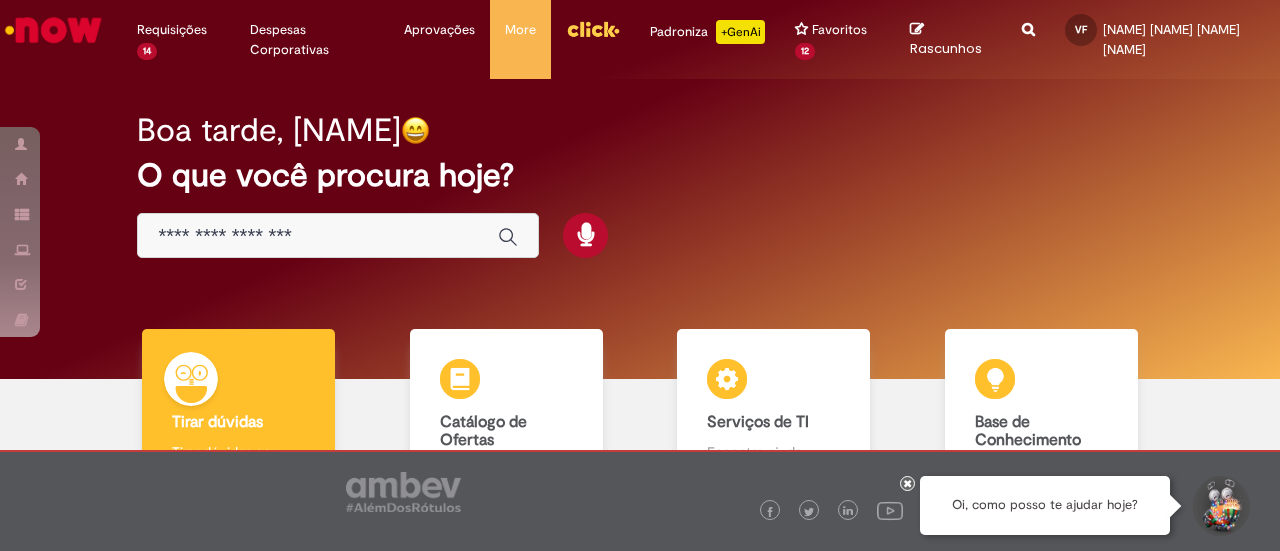 click at bounding box center [53, 30] 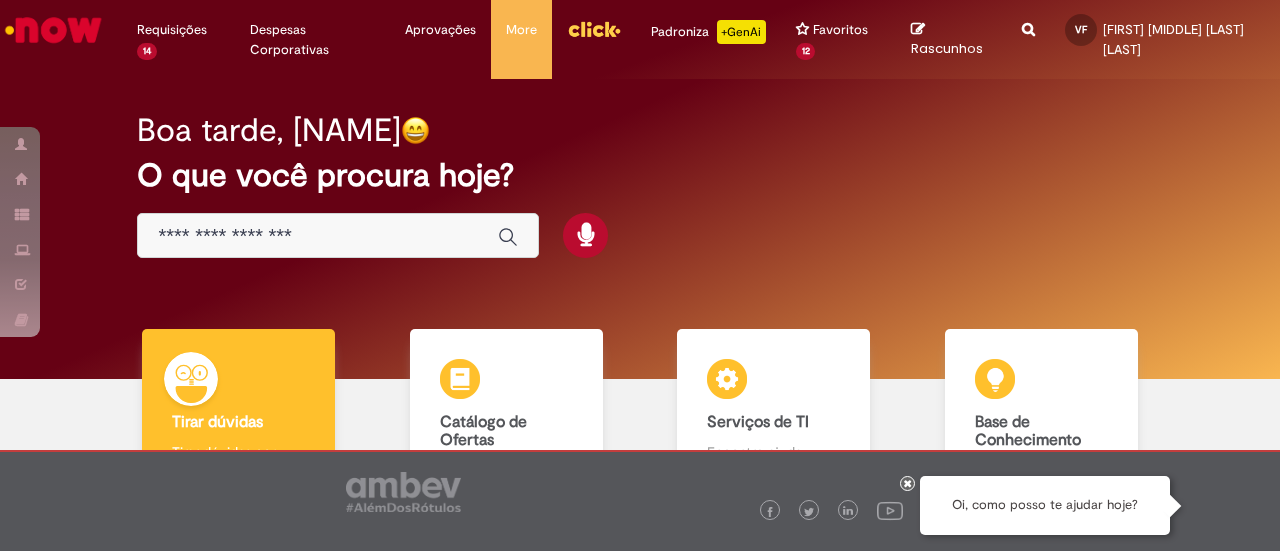 scroll, scrollTop: 0, scrollLeft: 0, axis: both 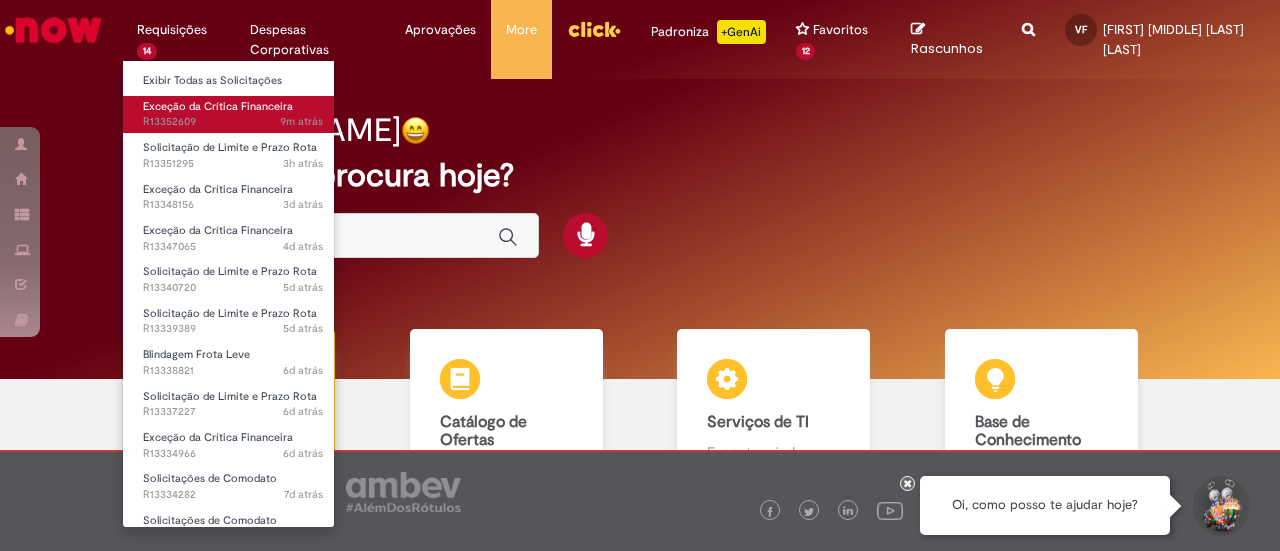 click on "9m atrás 9 minutos atrás  R13352609" at bounding box center [233, 122] 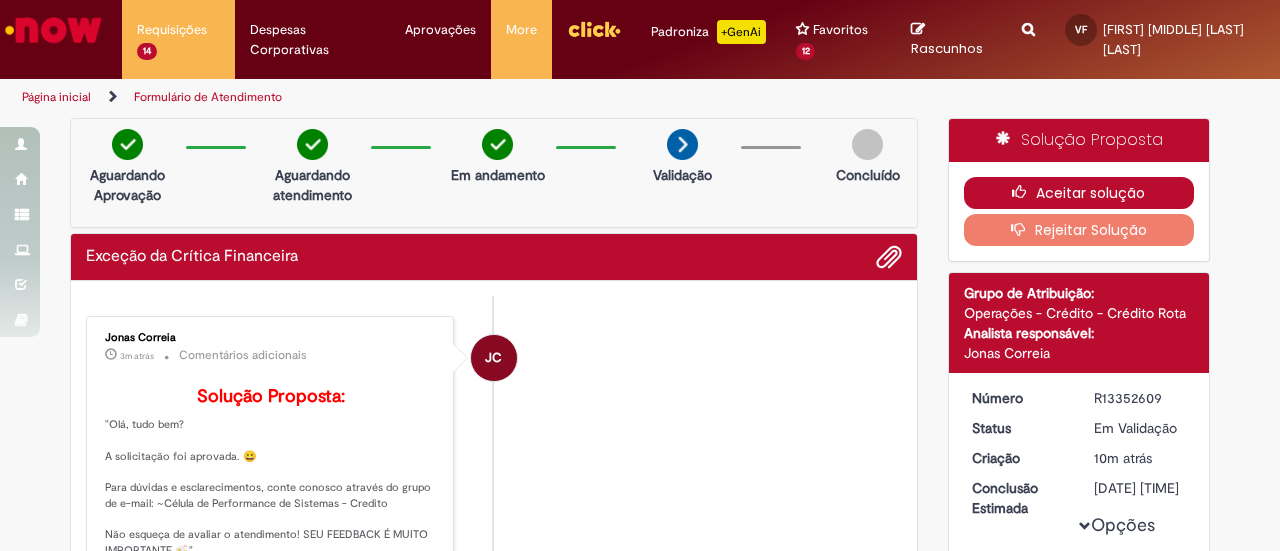 click on "Aceitar solução" at bounding box center (1079, 193) 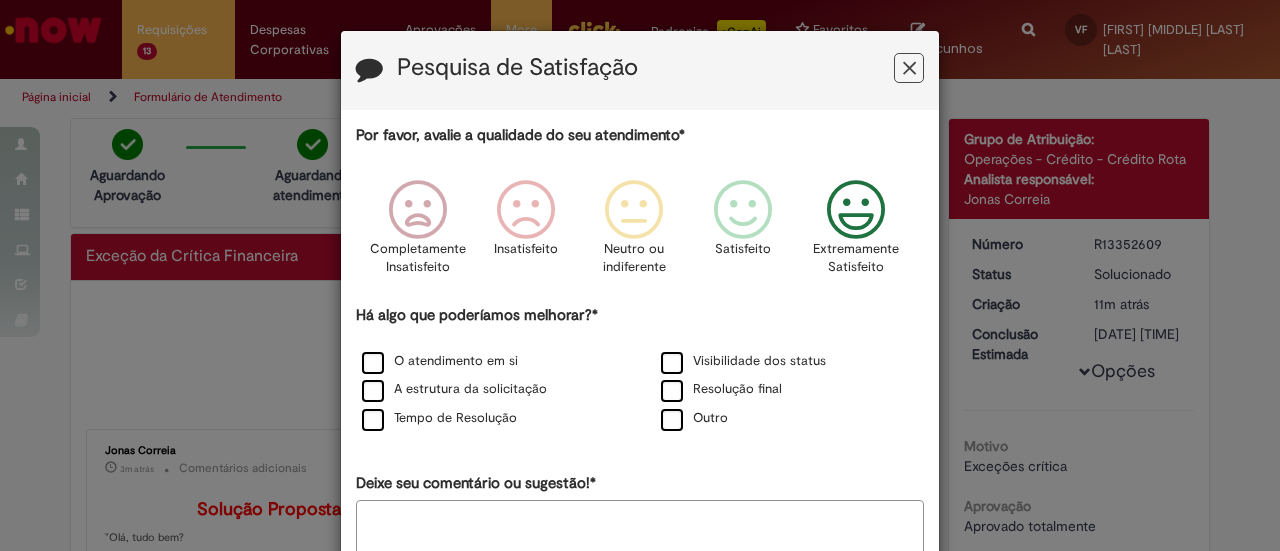 click at bounding box center (856, 210) 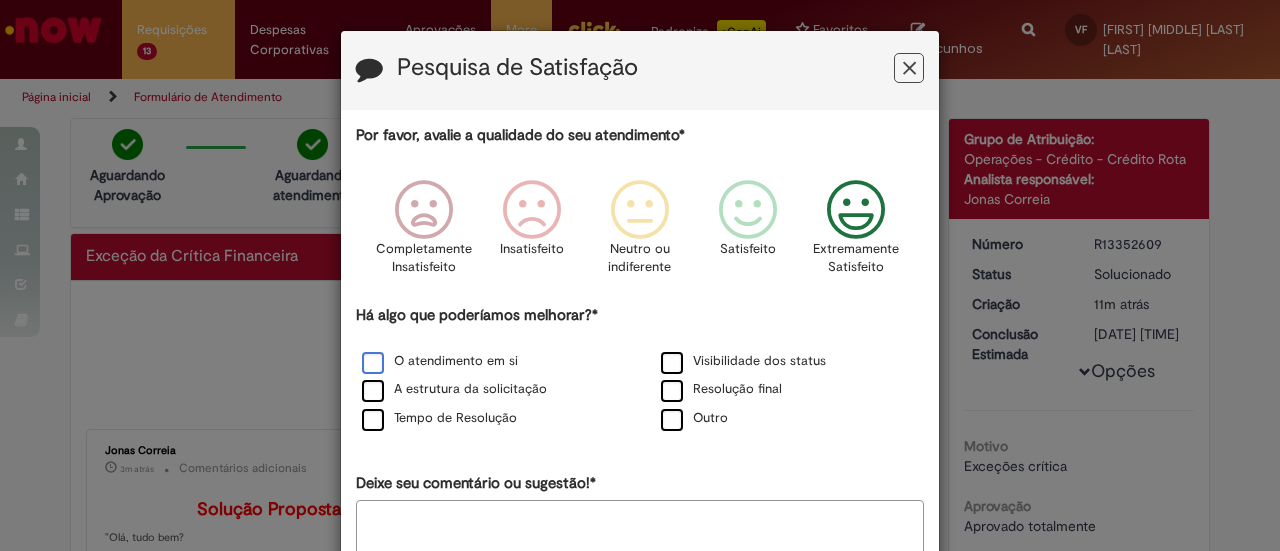 click on "O atendimento em si" at bounding box center (440, 361) 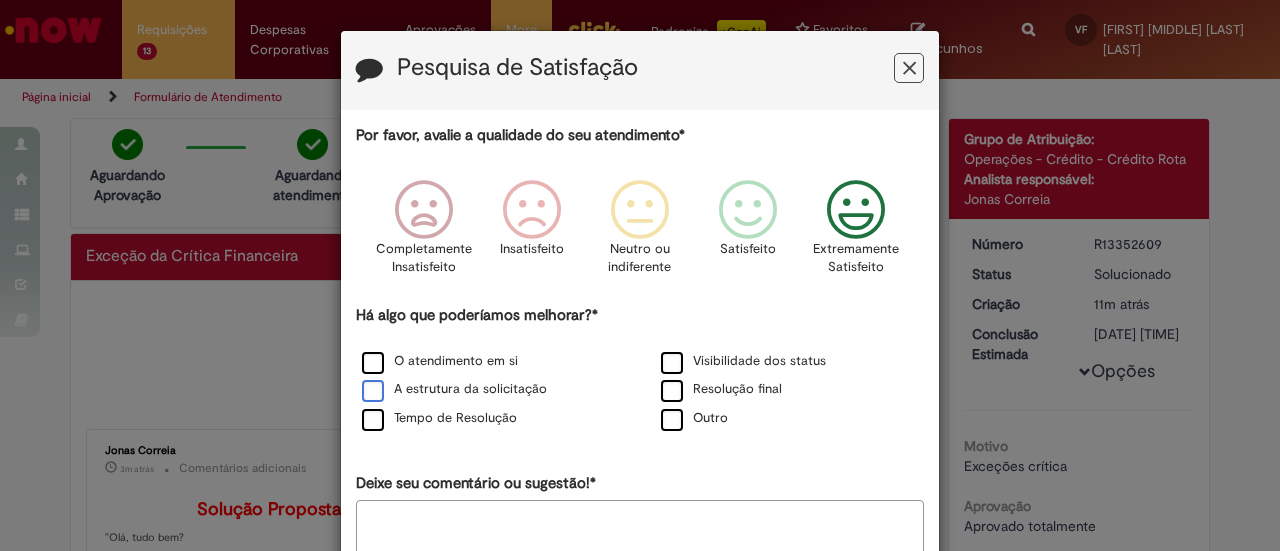 click on "A estrutura da solicitação" at bounding box center (454, 389) 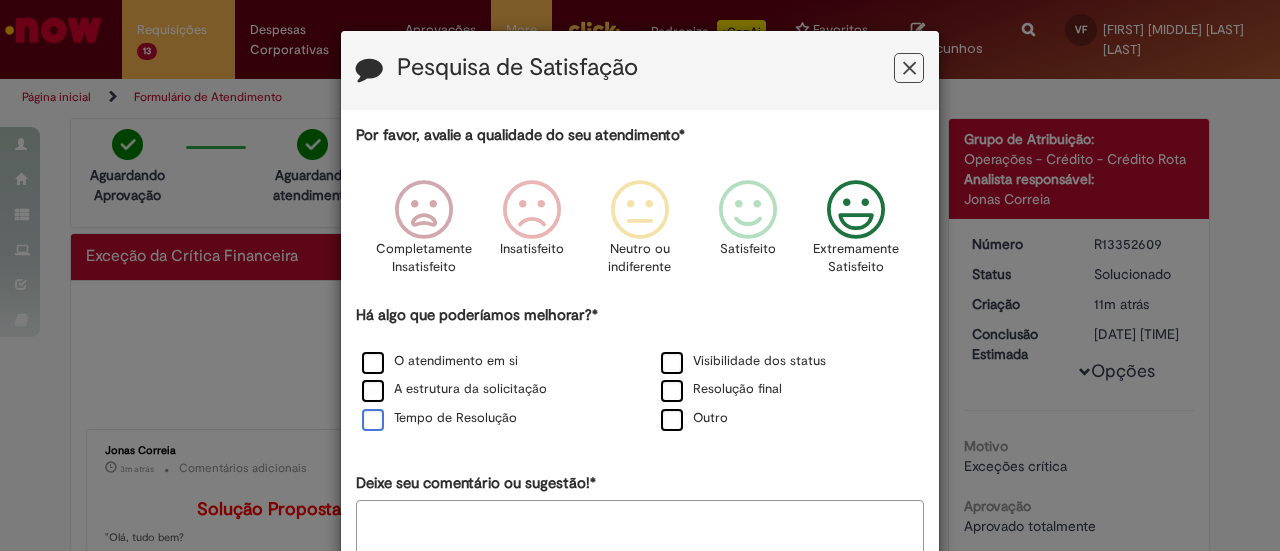 click on "Tempo de Resolução" at bounding box center (439, 418) 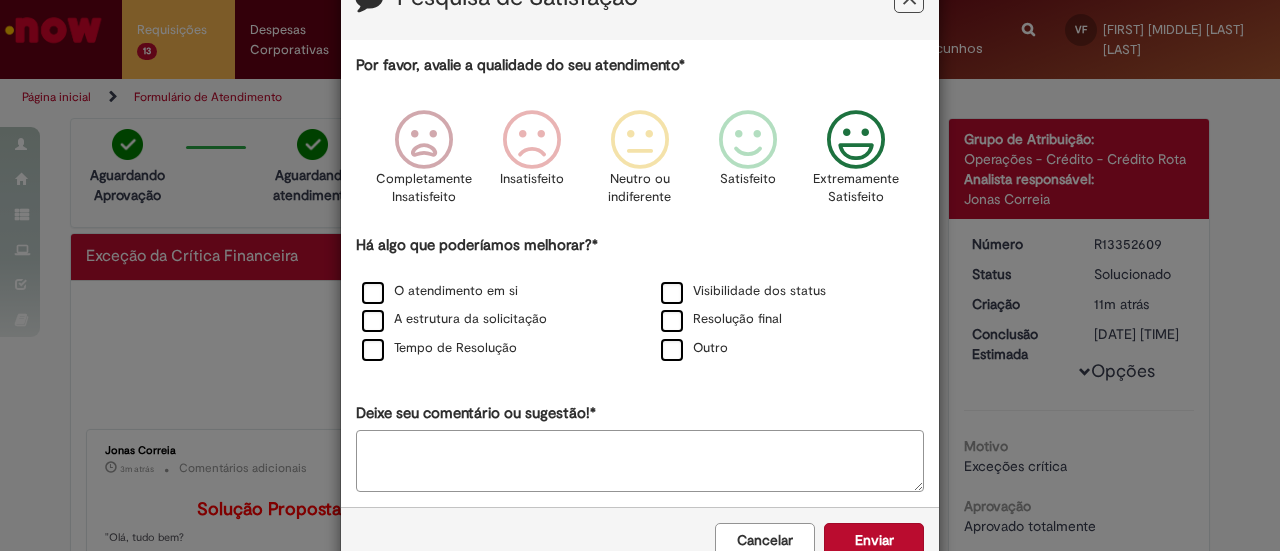 scroll, scrollTop: 119, scrollLeft: 0, axis: vertical 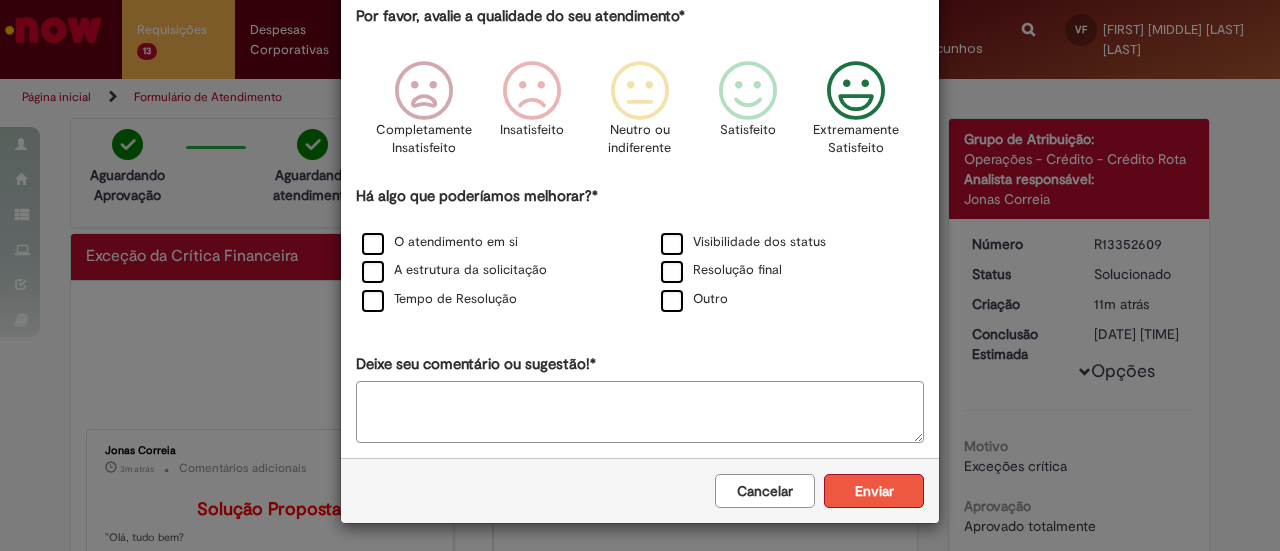 click on "Enviar" at bounding box center [874, 491] 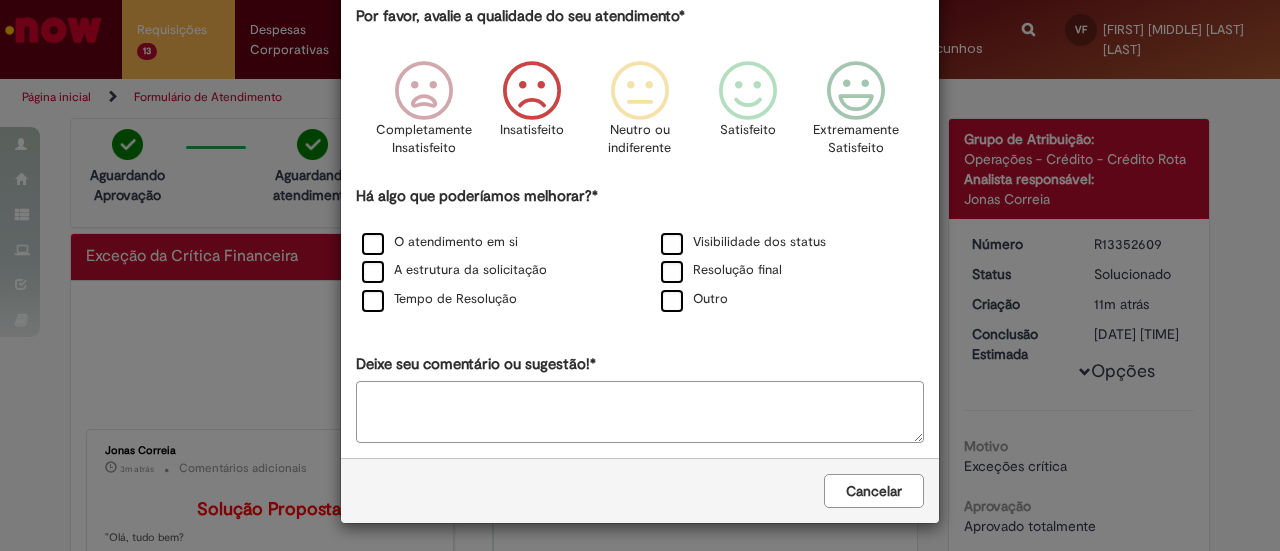scroll, scrollTop: 0, scrollLeft: 0, axis: both 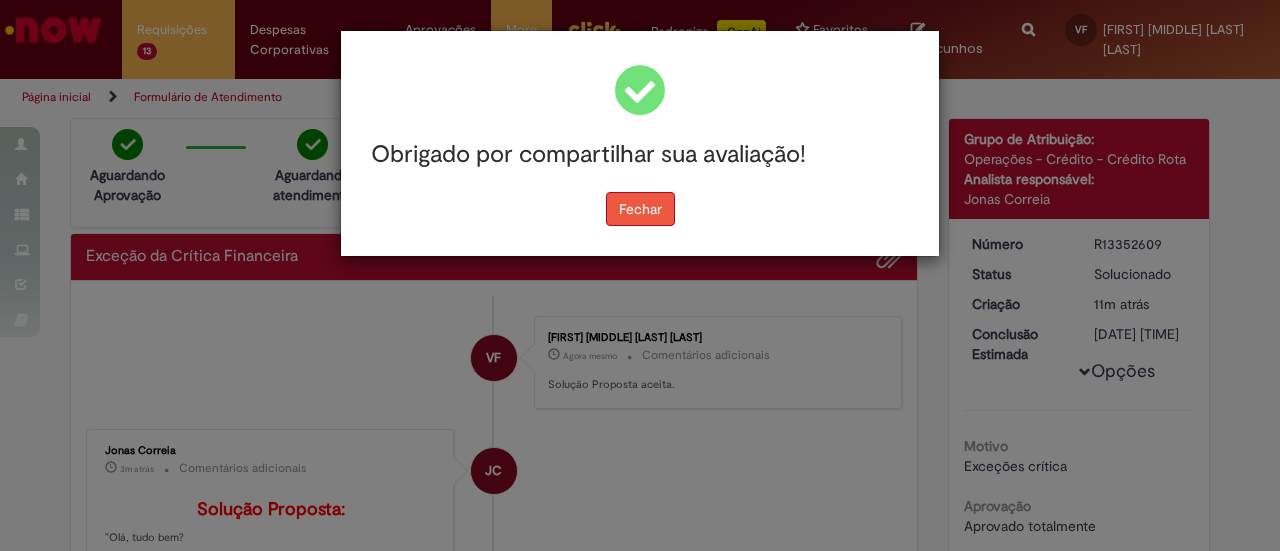 click on "Fechar" at bounding box center [640, 209] 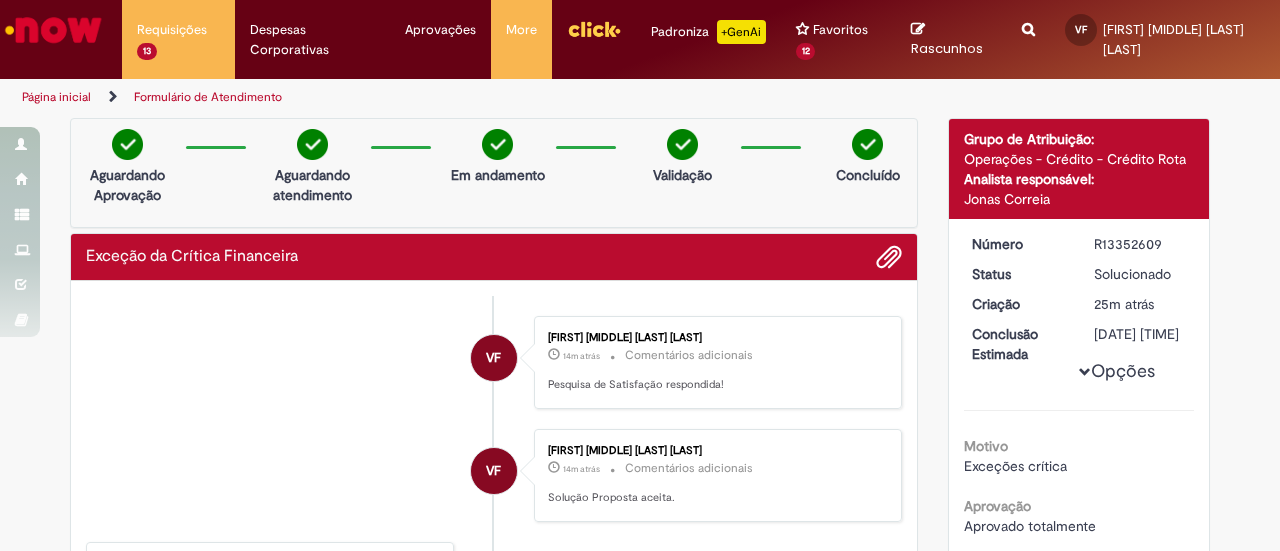 click at bounding box center (53, 30) 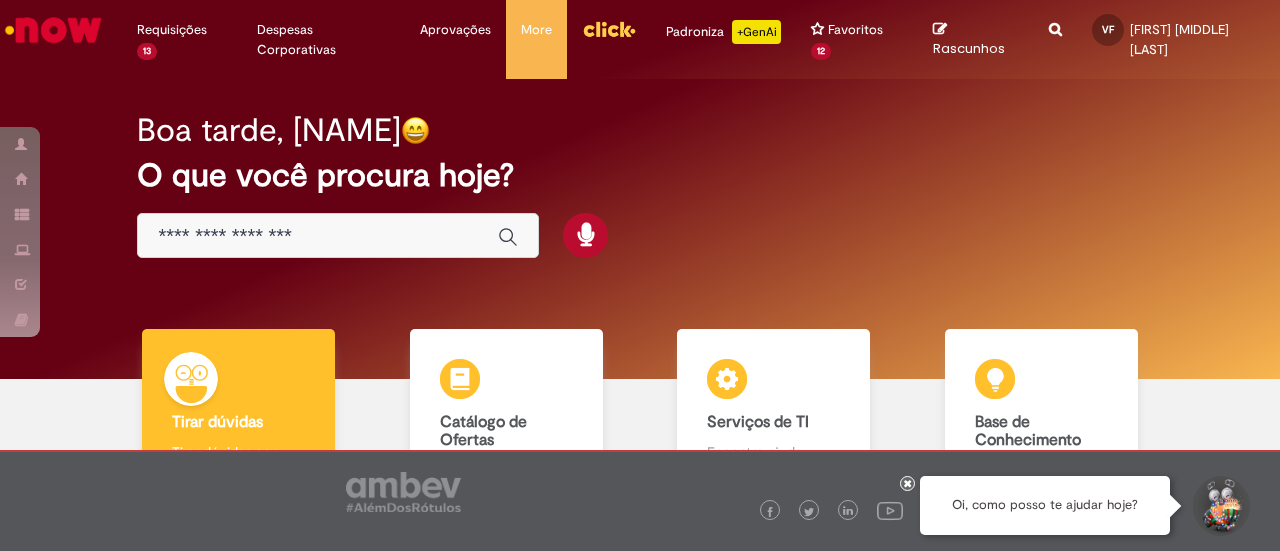 scroll, scrollTop: 0, scrollLeft: 0, axis: both 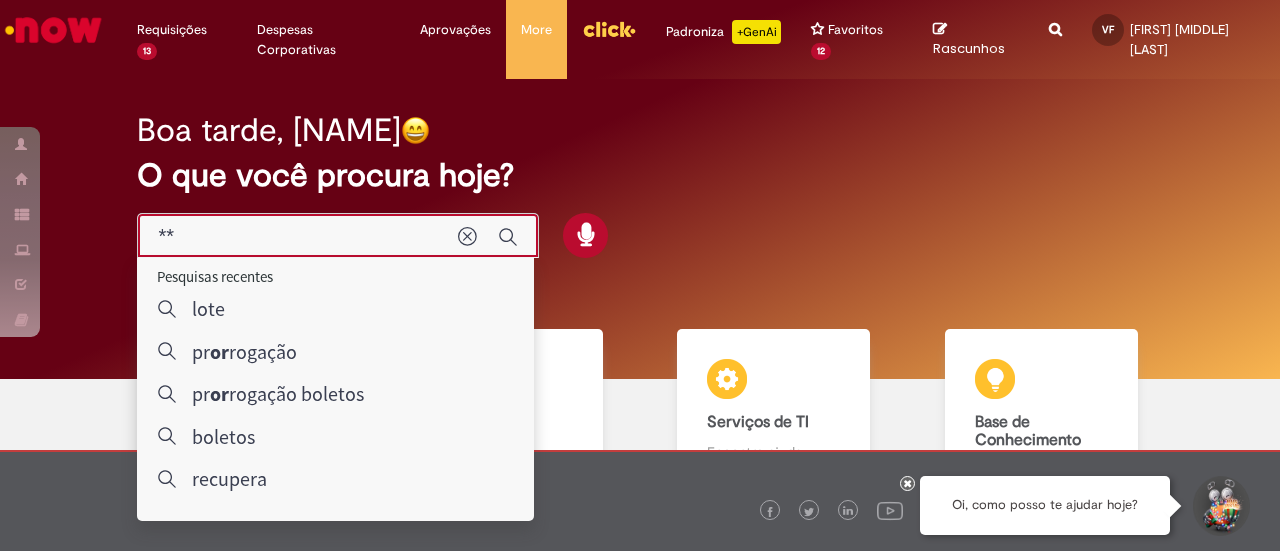 type on "*" 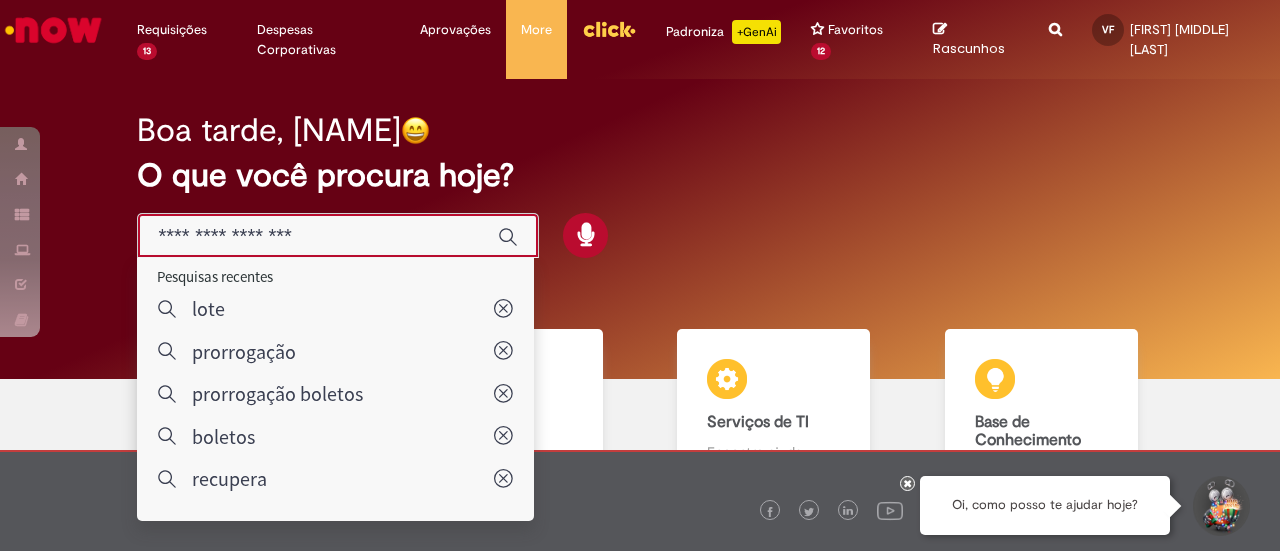 type on "**********" 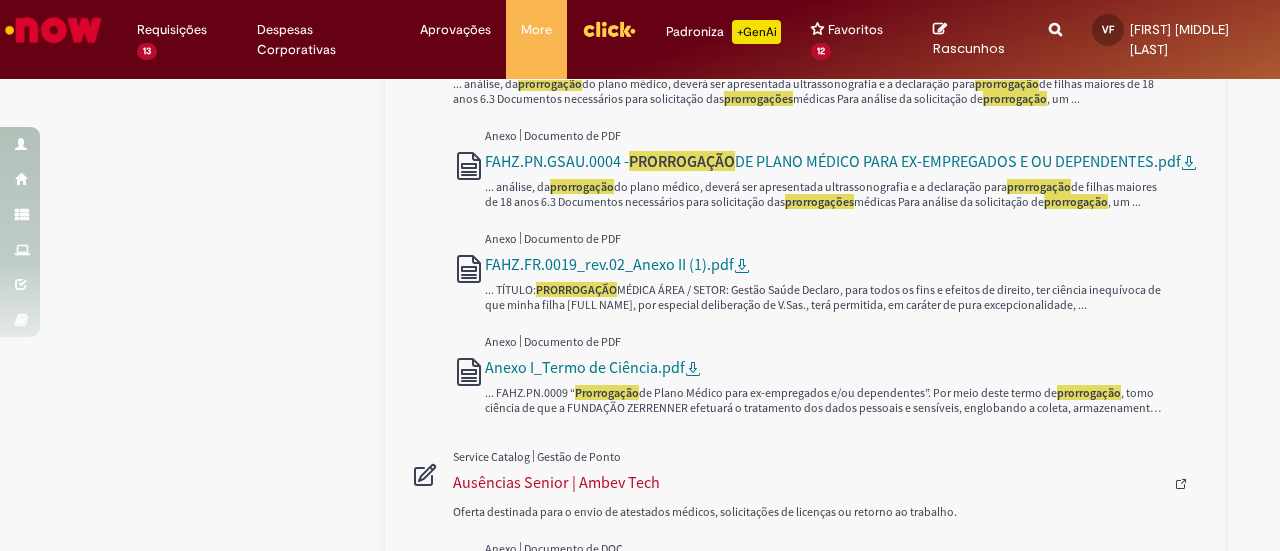 scroll, scrollTop: 900, scrollLeft: 0, axis: vertical 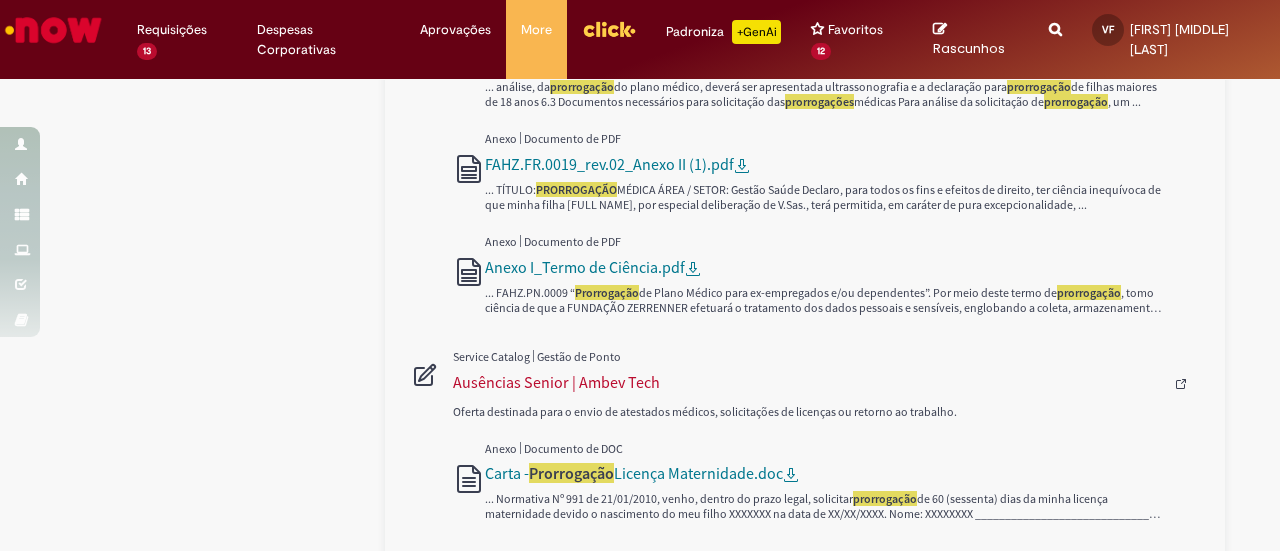 drag, startPoint x: 81, startPoint y: 45, endPoint x: 94, endPoint y: 21, distance: 27.294687 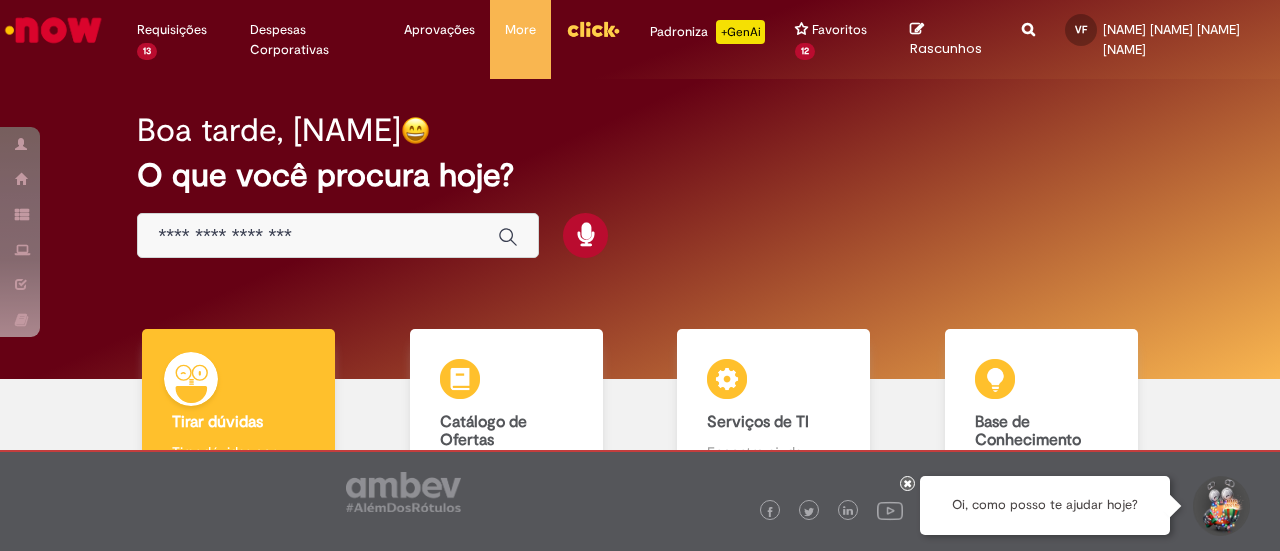 scroll, scrollTop: 0, scrollLeft: 0, axis: both 